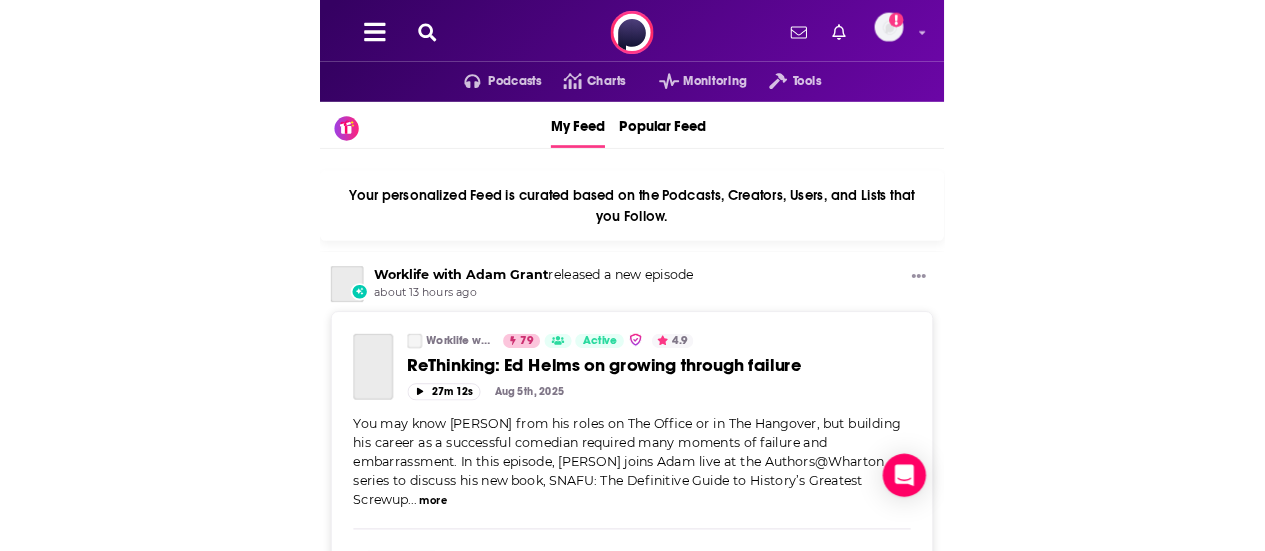 scroll, scrollTop: 0, scrollLeft: 0, axis: both 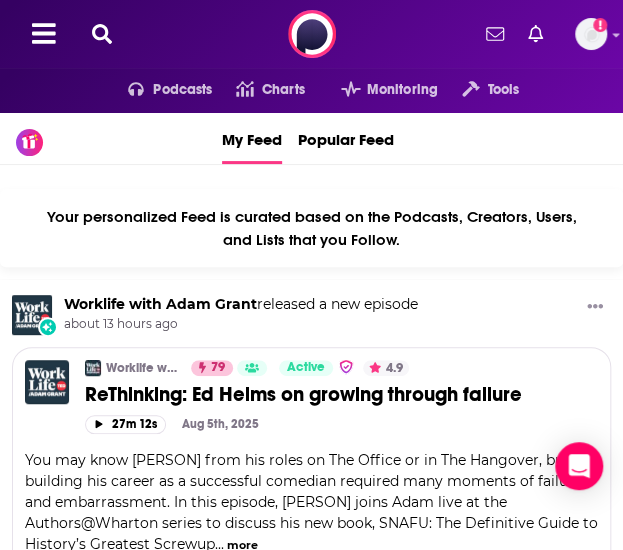 click 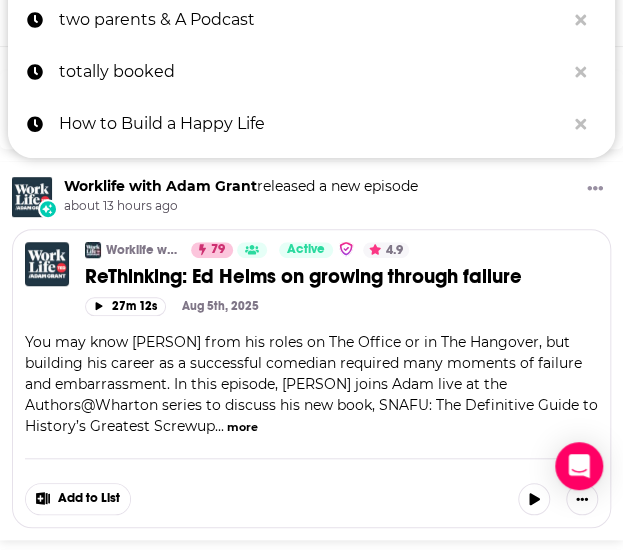 scroll, scrollTop: 100, scrollLeft: 0, axis: vertical 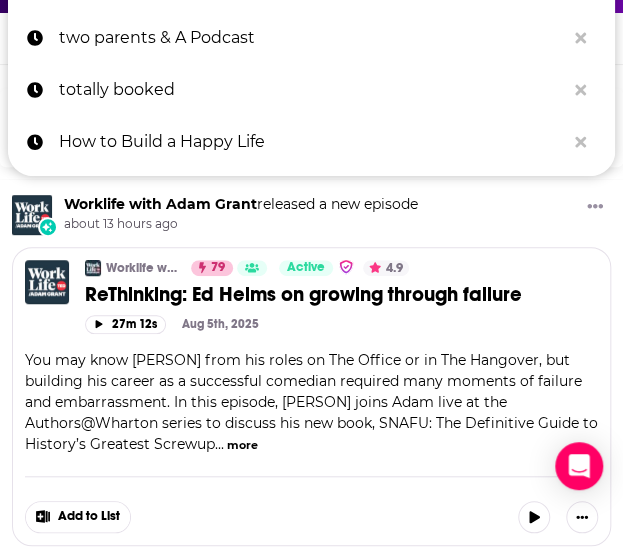 click on "Worklife with Adam Grant" at bounding box center [142, 268] 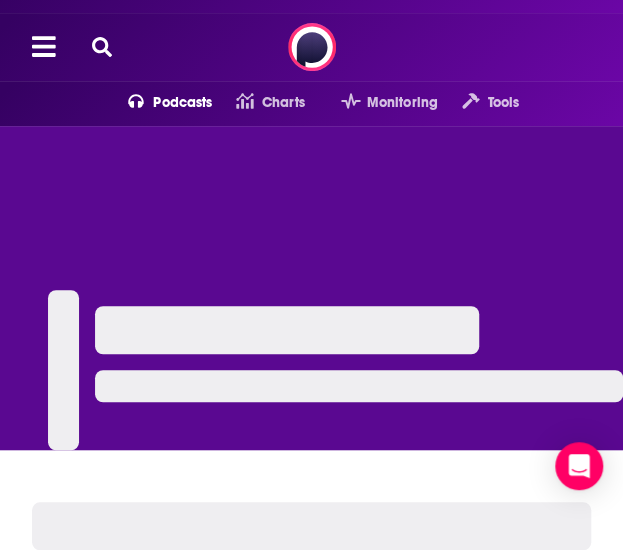 scroll, scrollTop: 0, scrollLeft: 0, axis: both 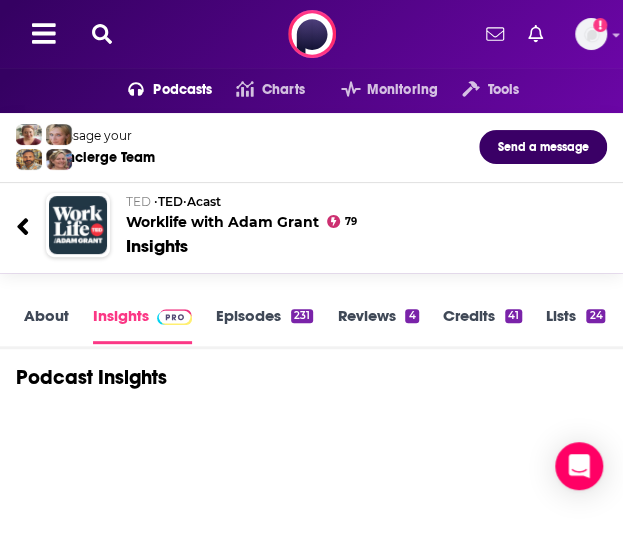 click on "Episodes 231" at bounding box center [264, 325] 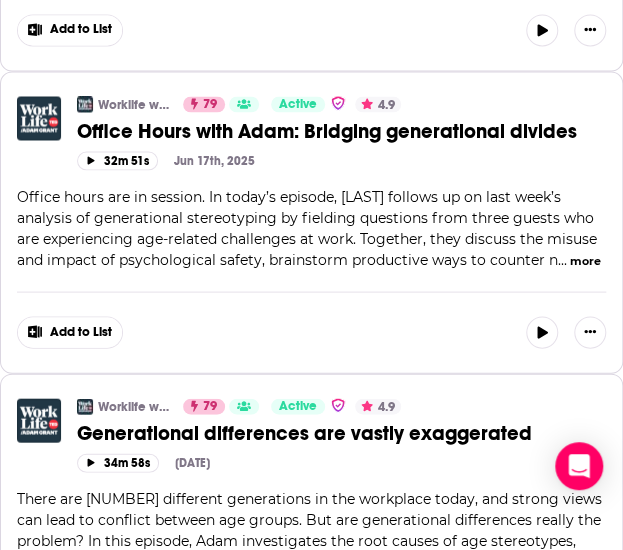scroll, scrollTop: 2000, scrollLeft: 0, axis: vertical 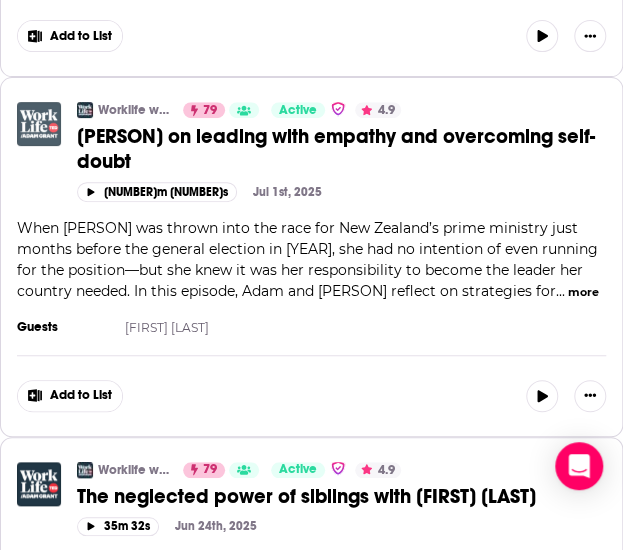 click at bounding box center [39, 124] 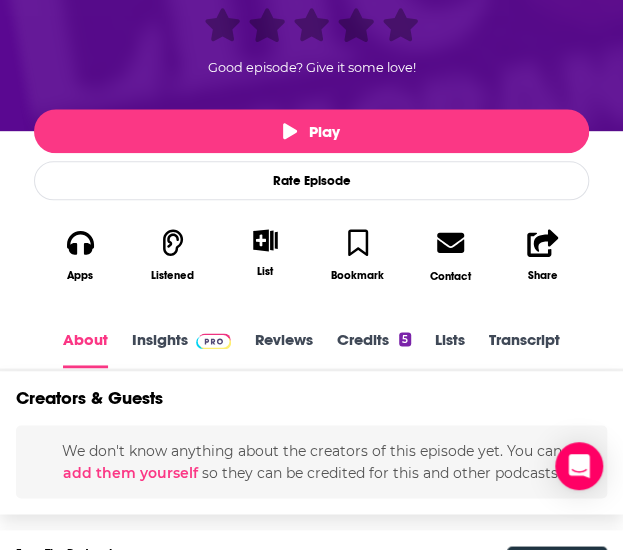 scroll, scrollTop: 500, scrollLeft: 0, axis: vertical 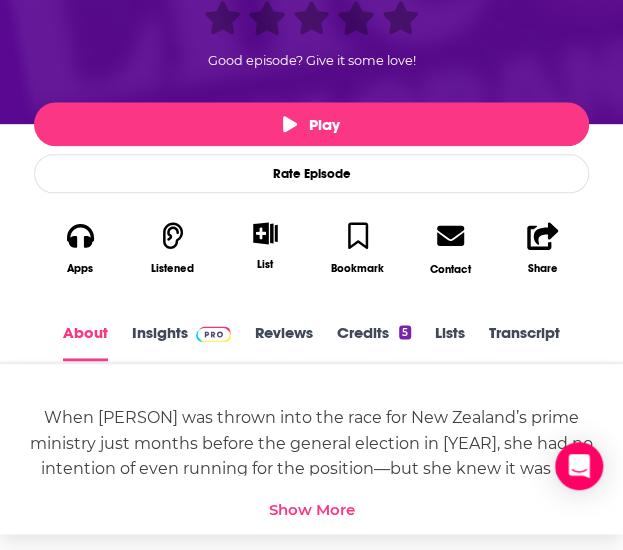 click on "Insights" at bounding box center (181, 342) 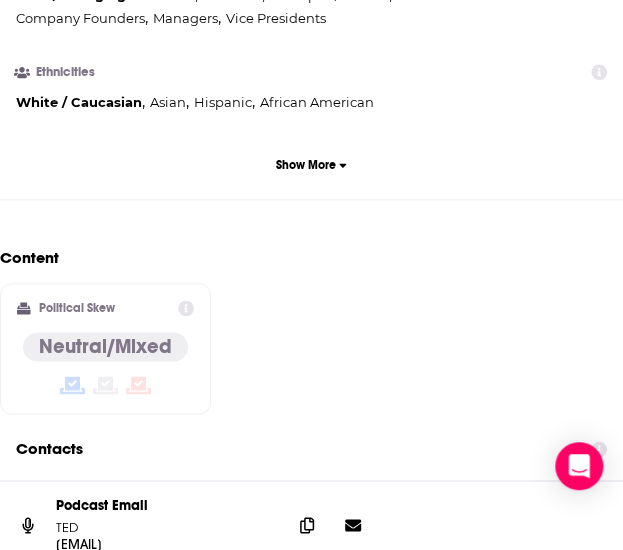 scroll, scrollTop: 2584, scrollLeft: 0, axis: vertical 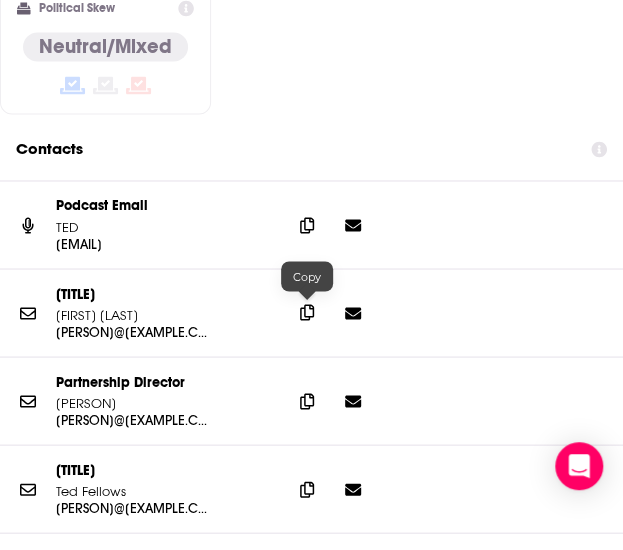 click 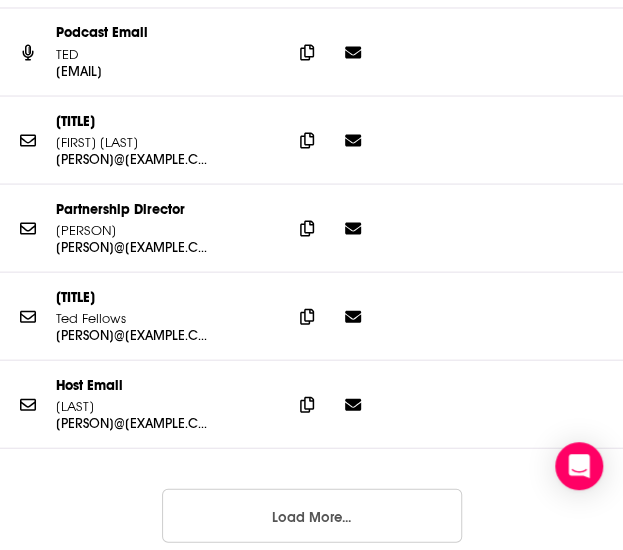 scroll, scrollTop: 2784, scrollLeft: 0, axis: vertical 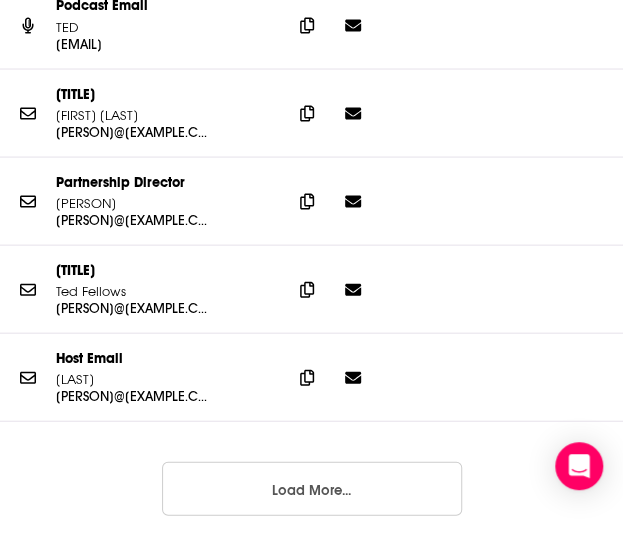 click on "Load More..." at bounding box center (312, 488) 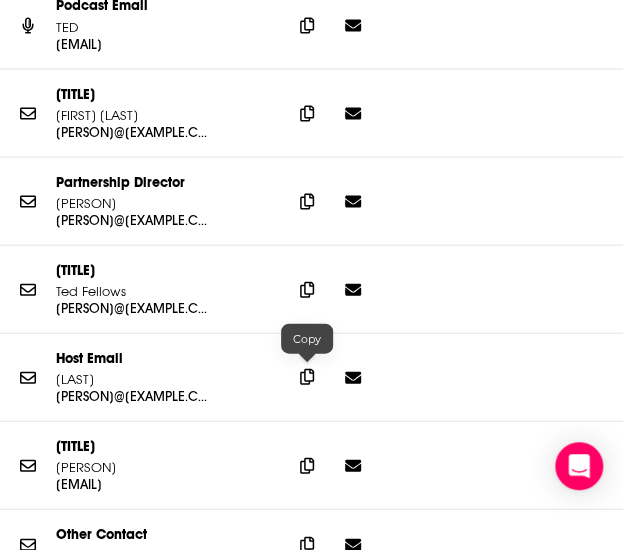 click 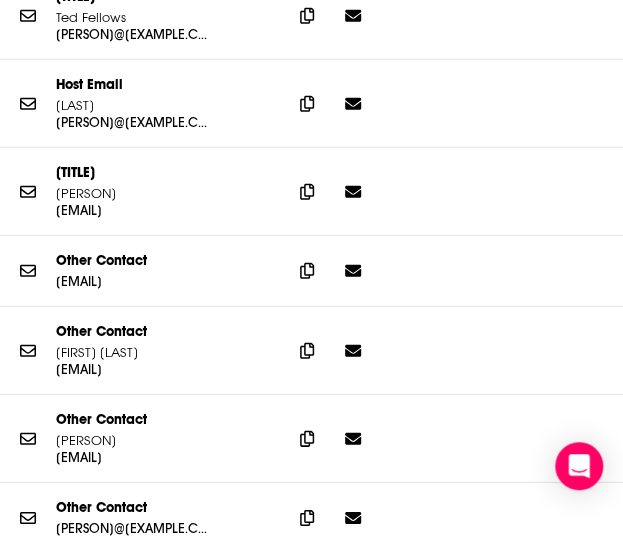 scroll, scrollTop: 3084, scrollLeft: 0, axis: vertical 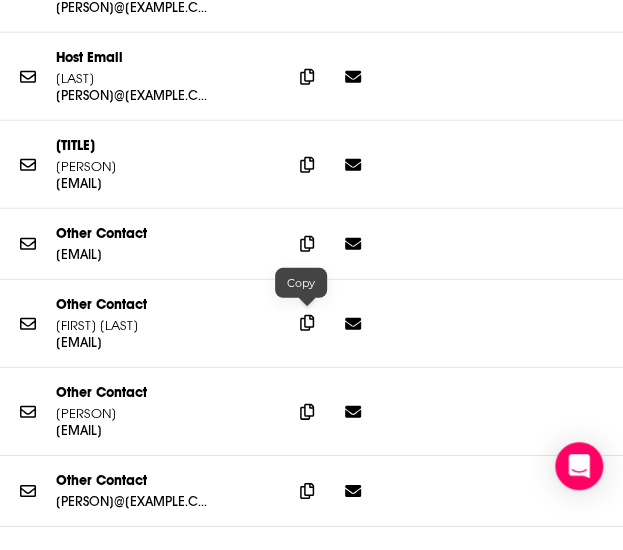 click 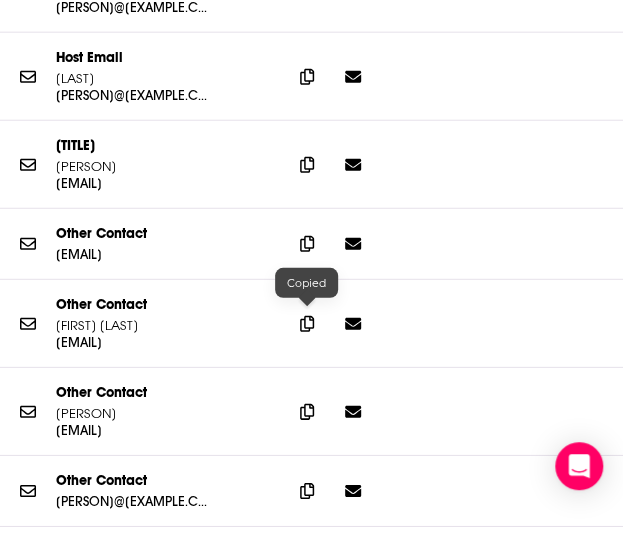 scroll, scrollTop: 3184, scrollLeft: 0, axis: vertical 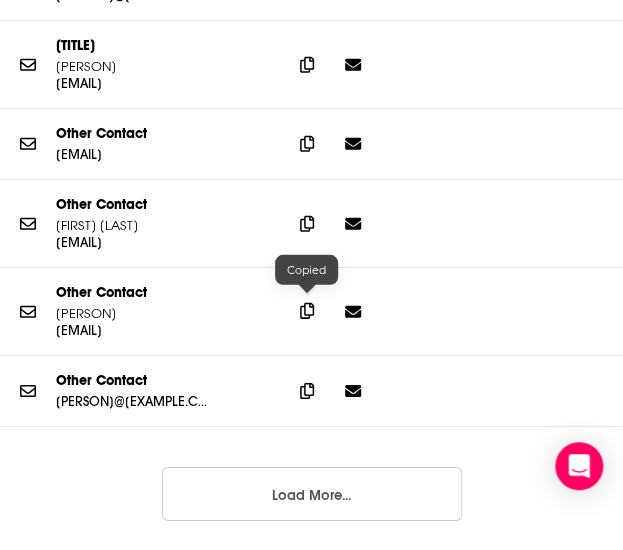 click at bounding box center [307, 311] 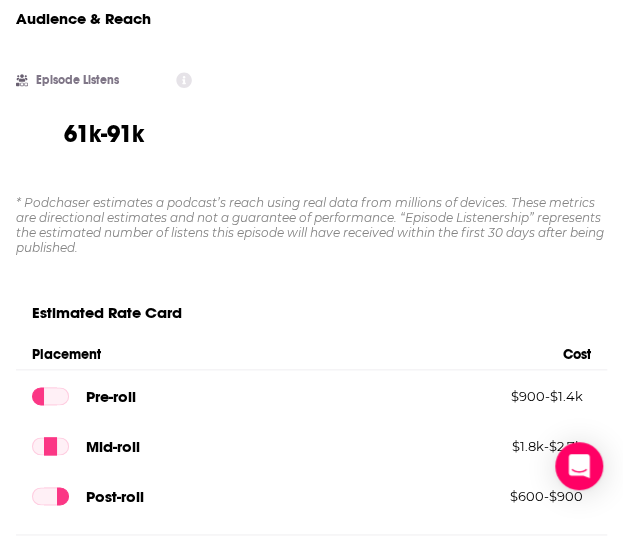 scroll, scrollTop: 0, scrollLeft: 0, axis: both 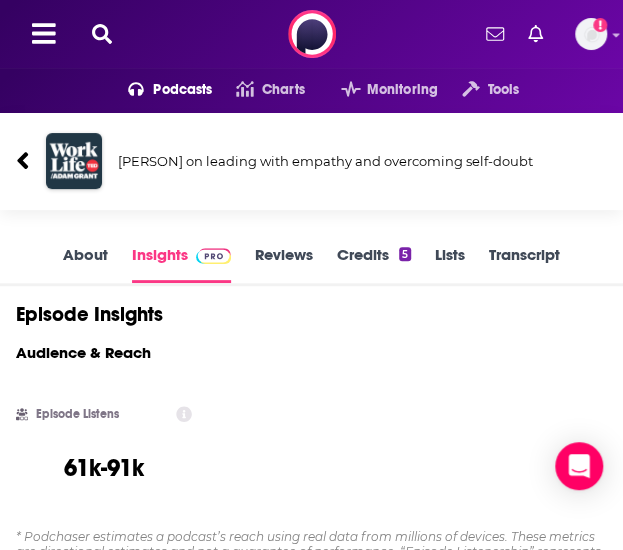 click 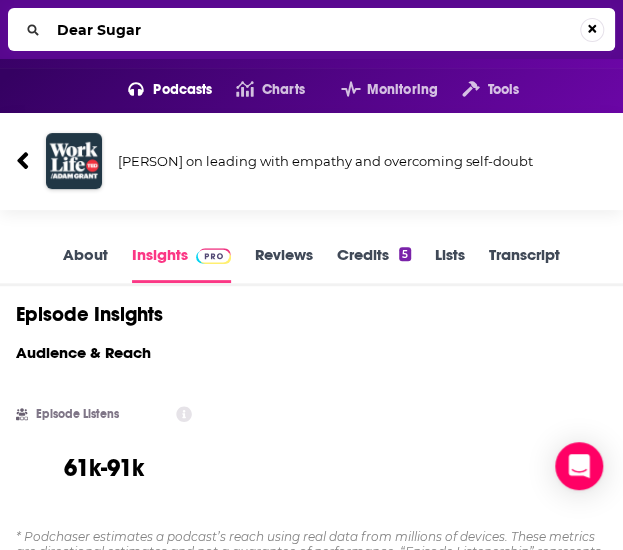 type on "Dear Sugars" 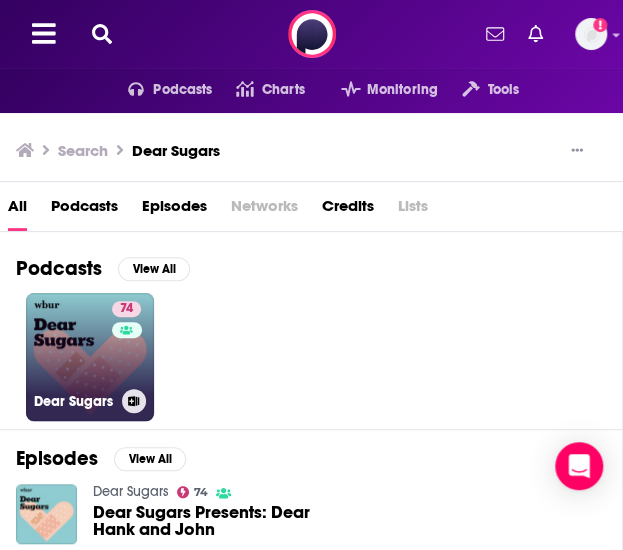 click on "74 Dear Sugars" at bounding box center (90, 357) 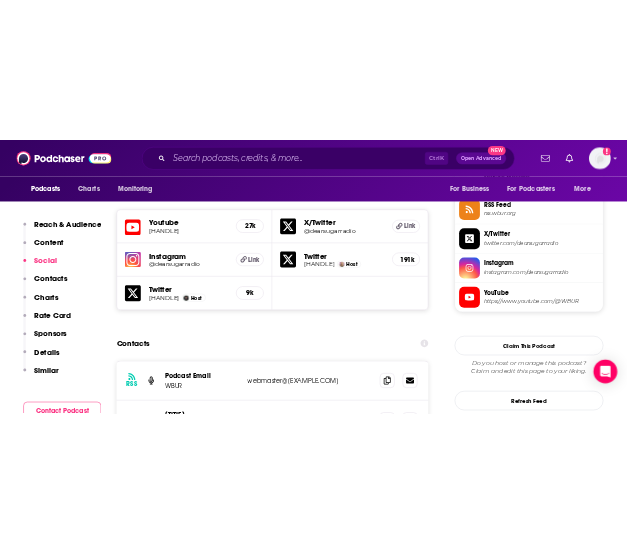 scroll, scrollTop: 1900, scrollLeft: 0, axis: vertical 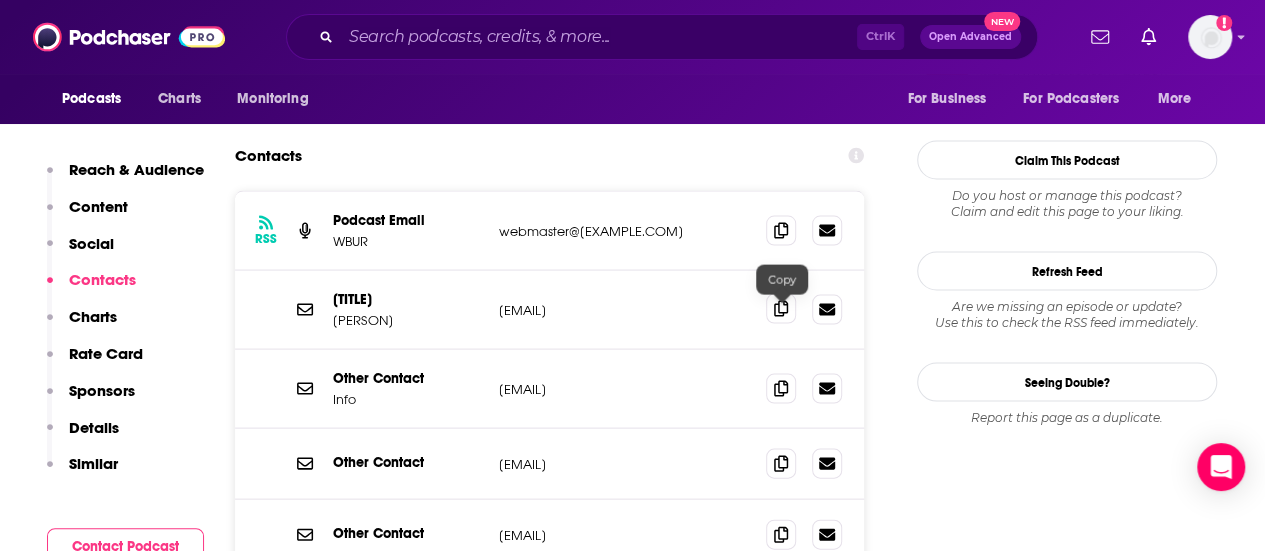 click 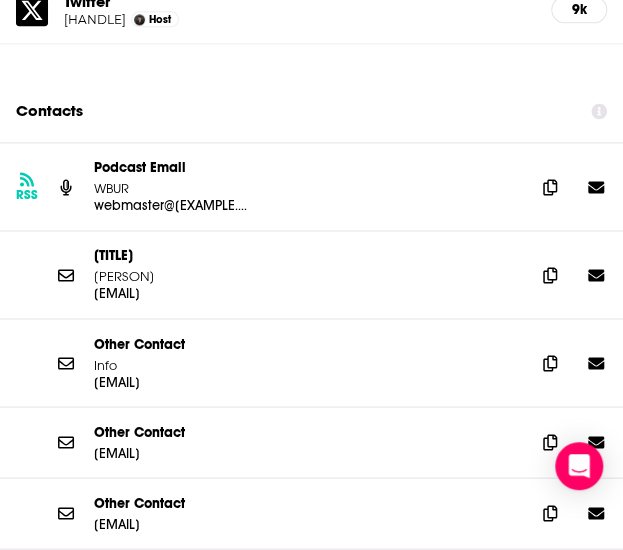 scroll, scrollTop: 2600, scrollLeft: 0, axis: vertical 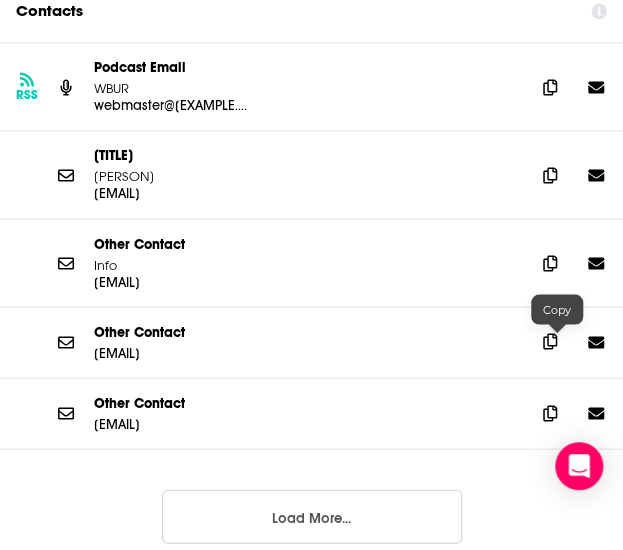 click 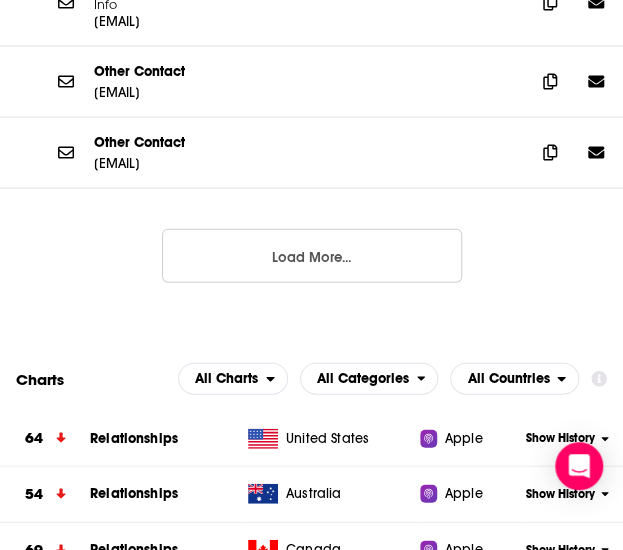 scroll, scrollTop: 2900, scrollLeft: 0, axis: vertical 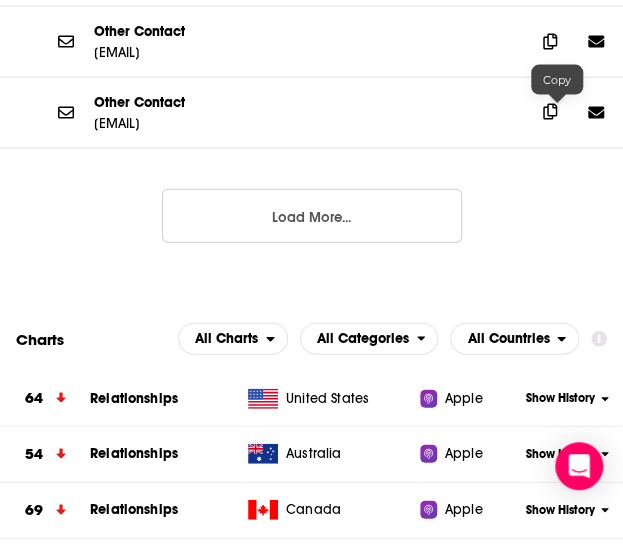 click 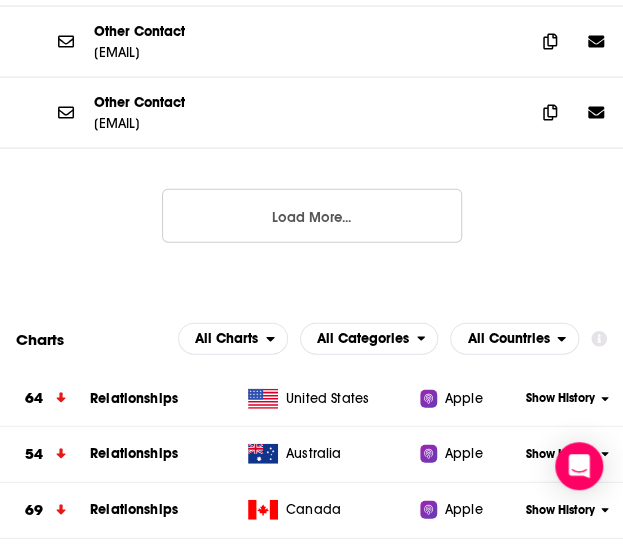 click on "Load More..." at bounding box center [312, 216] 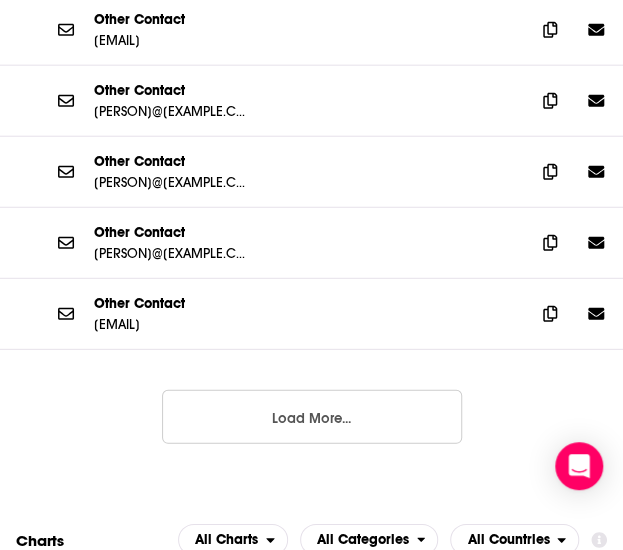 scroll, scrollTop: 3100, scrollLeft: 0, axis: vertical 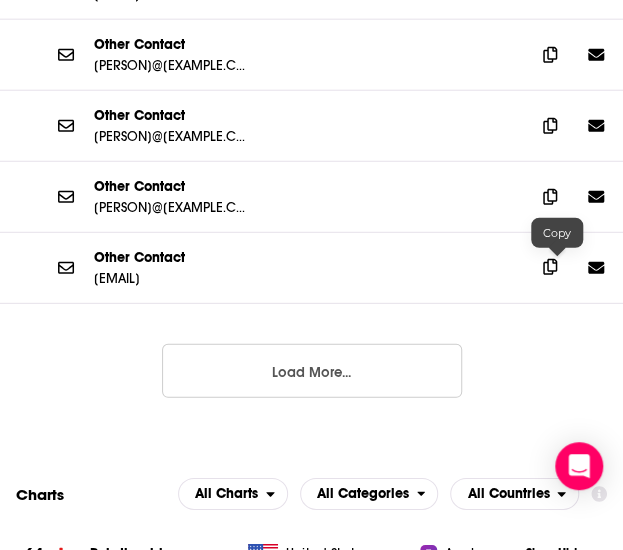 click 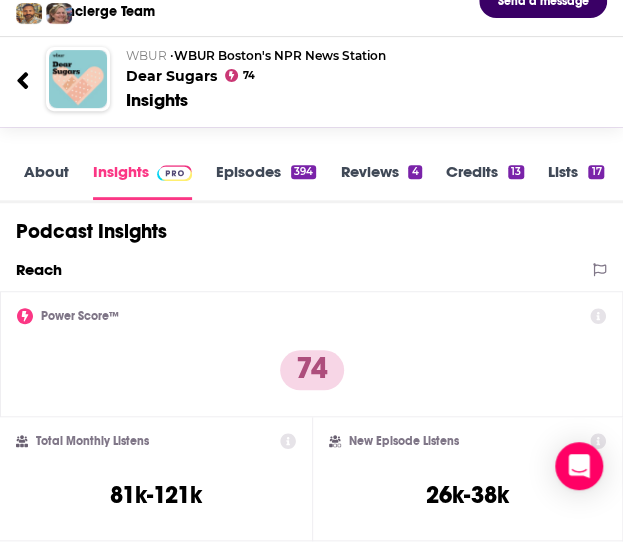 scroll, scrollTop: 0, scrollLeft: 0, axis: both 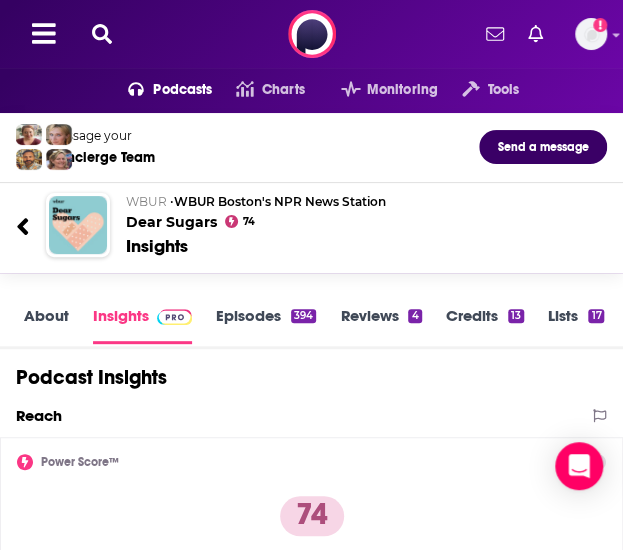 click 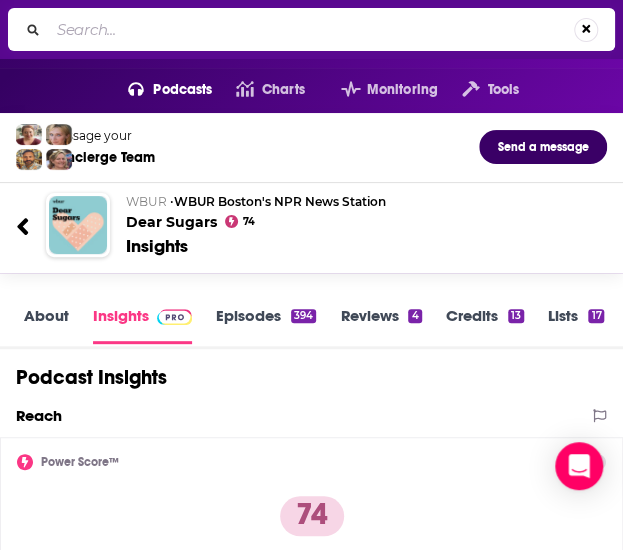 click at bounding box center (311, 30) 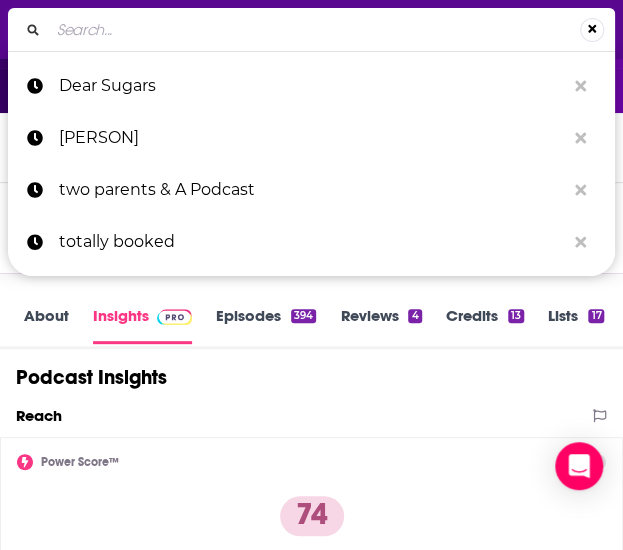 paste on "Happier with Gretchen Rubin" 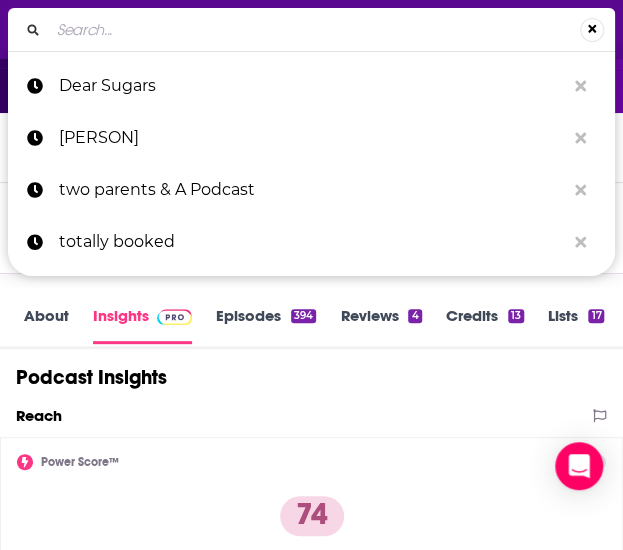 type on "Happier with Gretchen Rubin" 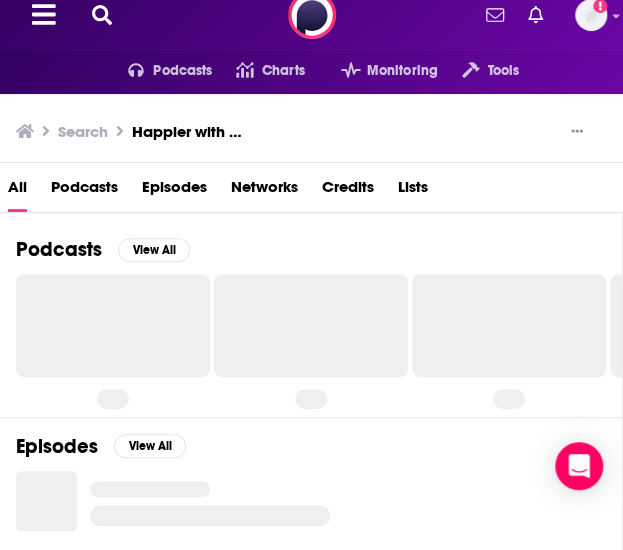 scroll, scrollTop: 0, scrollLeft: 0, axis: both 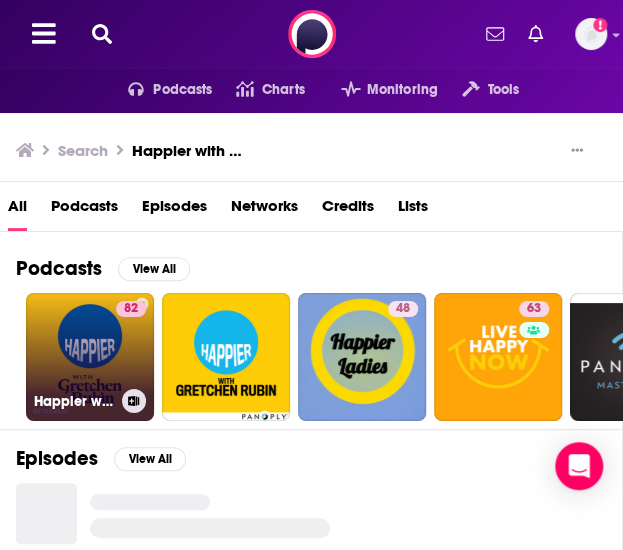 click on "82 Happier with Gretchen Rubin" at bounding box center (90, 357) 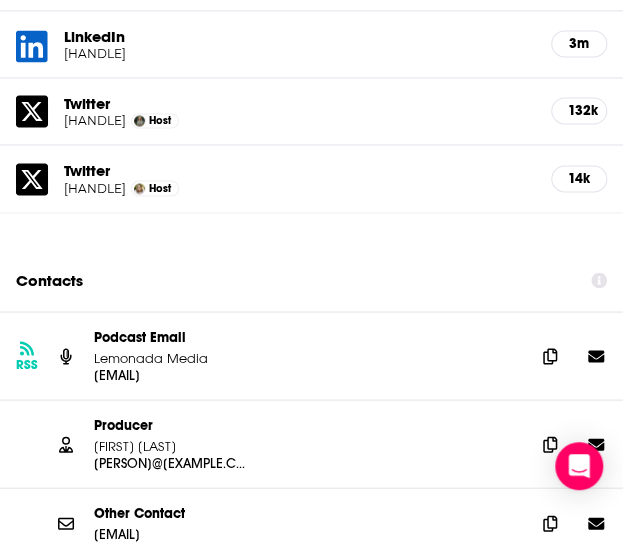 scroll, scrollTop: 2700, scrollLeft: 0, axis: vertical 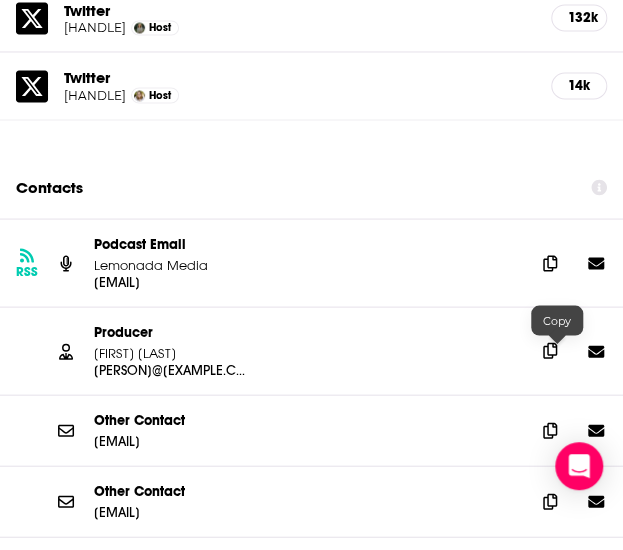 click 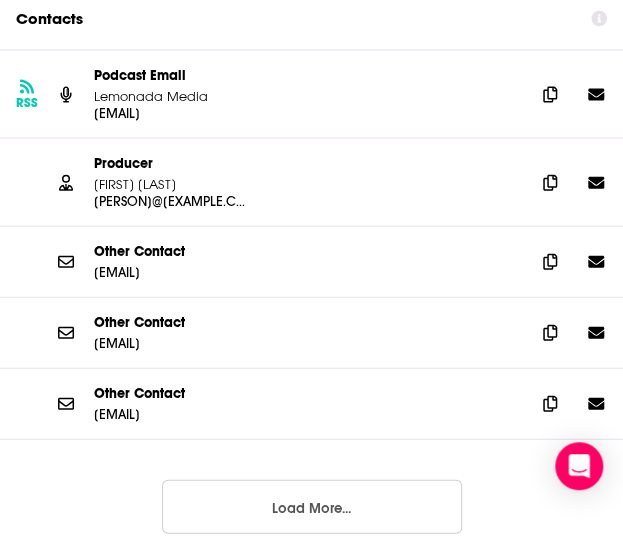 scroll, scrollTop: 2900, scrollLeft: 0, axis: vertical 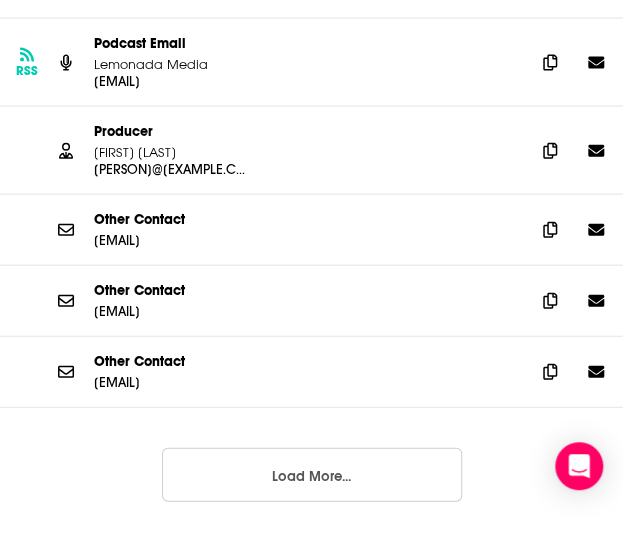 click on "Load More..." at bounding box center (312, 475) 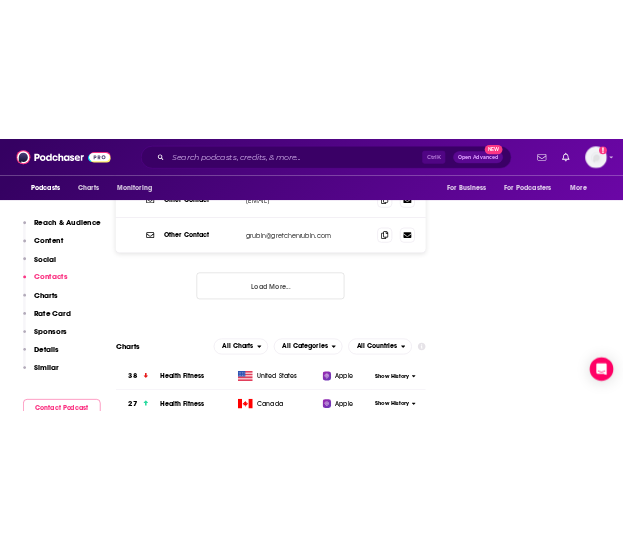 scroll, scrollTop: 0, scrollLeft: 0, axis: both 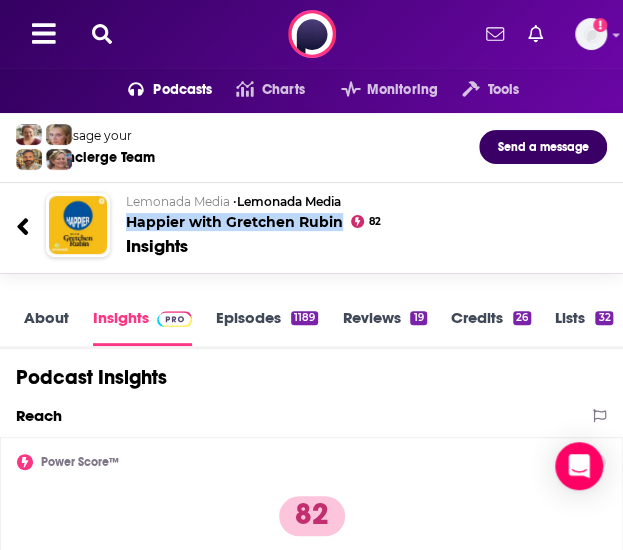 drag, startPoint x: 308, startPoint y: 229, endPoint x: 120, endPoint y: 221, distance: 188.17014 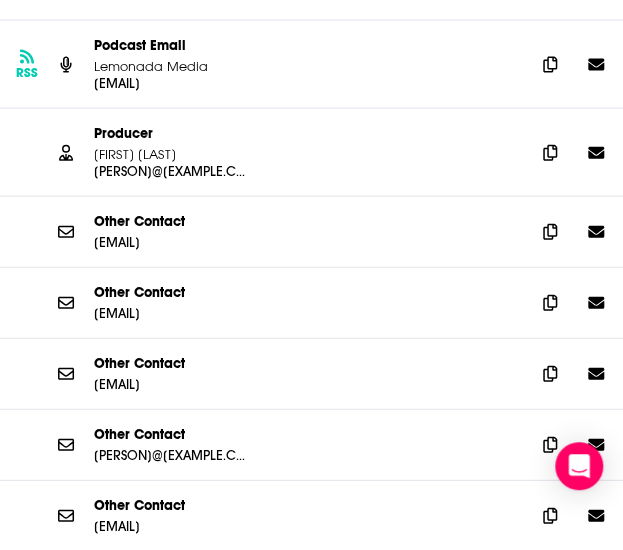 scroll, scrollTop: 2900, scrollLeft: 0, axis: vertical 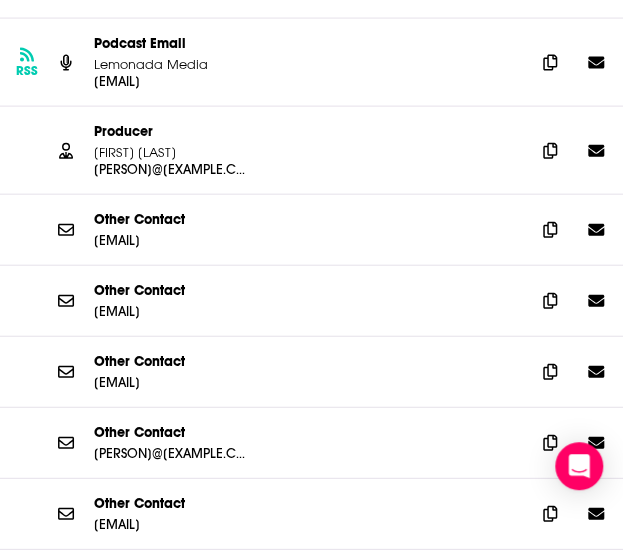 click on "[FIRST] [LAST]" at bounding box center (174, 152) 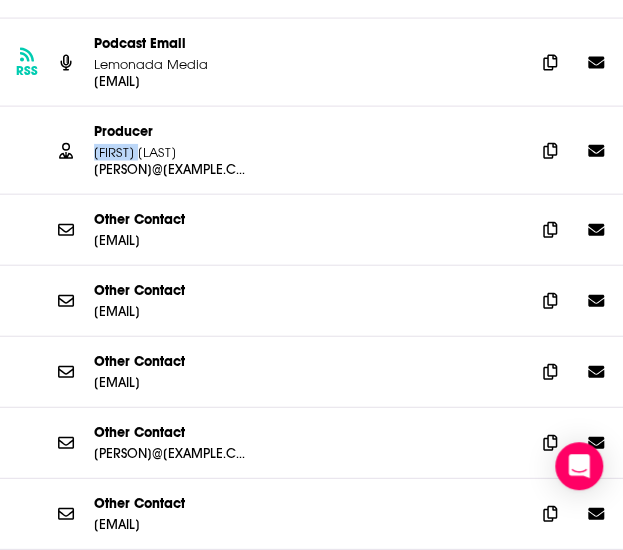 click on "[FIRST] [LAST]" at bounding box center (174, 152) 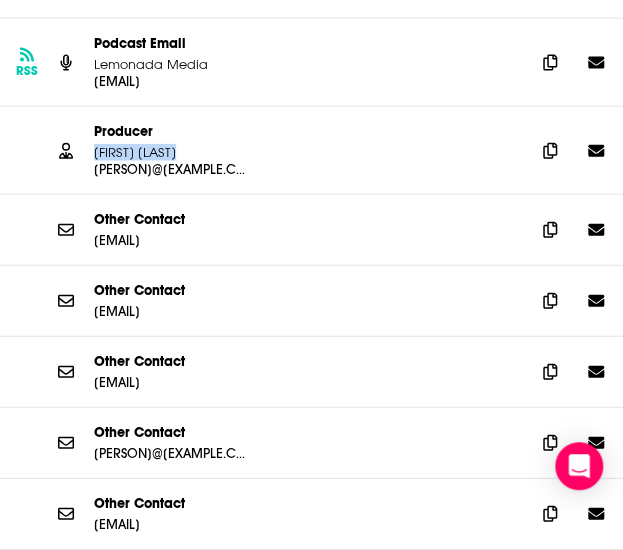 click on "[FIRST] [LAST]" at bounding box center (174, 152) 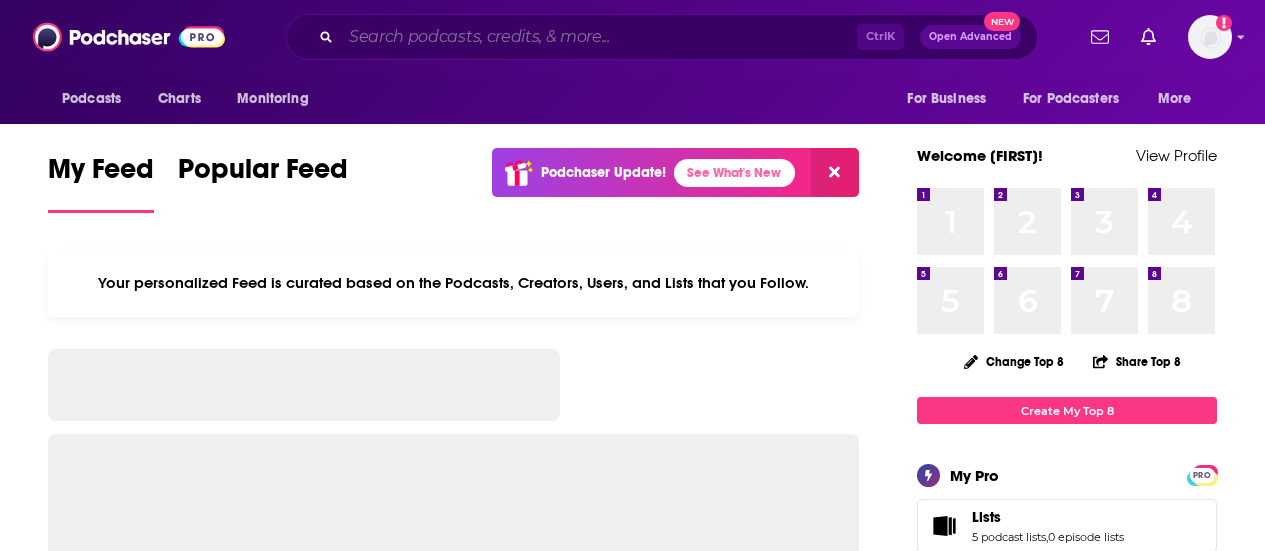 drag, startPoint x: 0, startPoint y: 0, endPoint x: 562, endPoint y: 31, distance: 562.8543 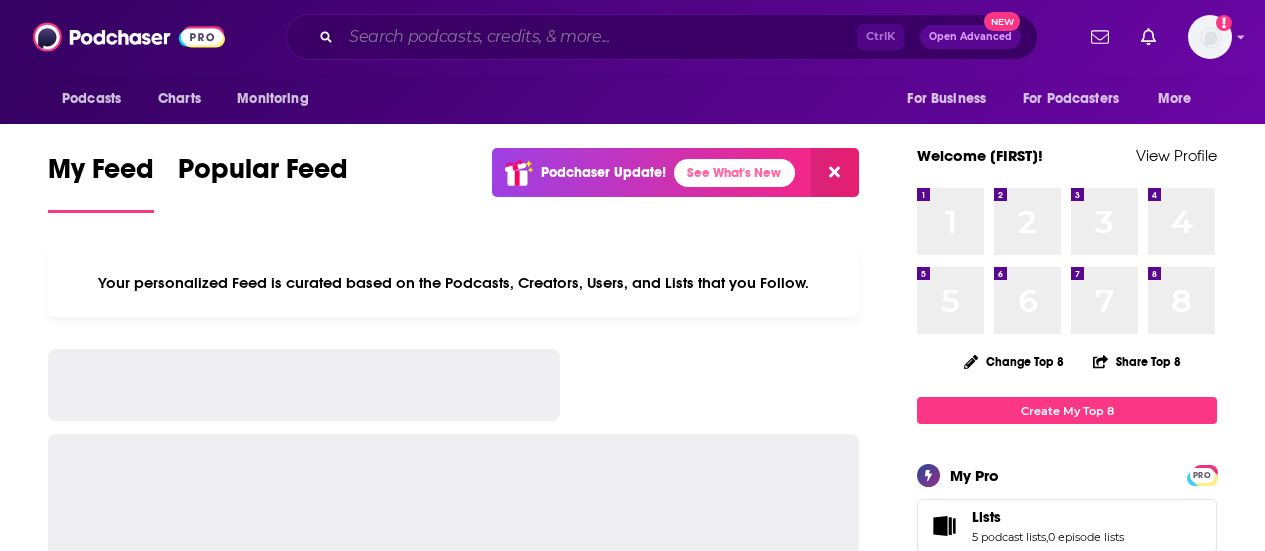 click at bounding box center (599, 37) 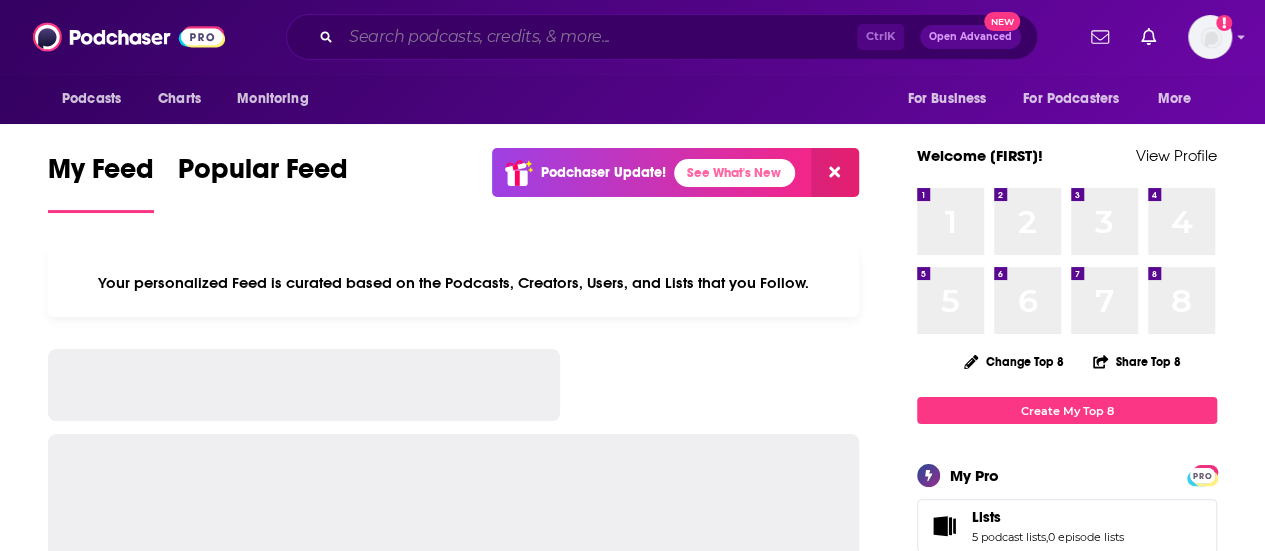 scroll, scrollTop: 0, scrollLeft: 0, axis: both 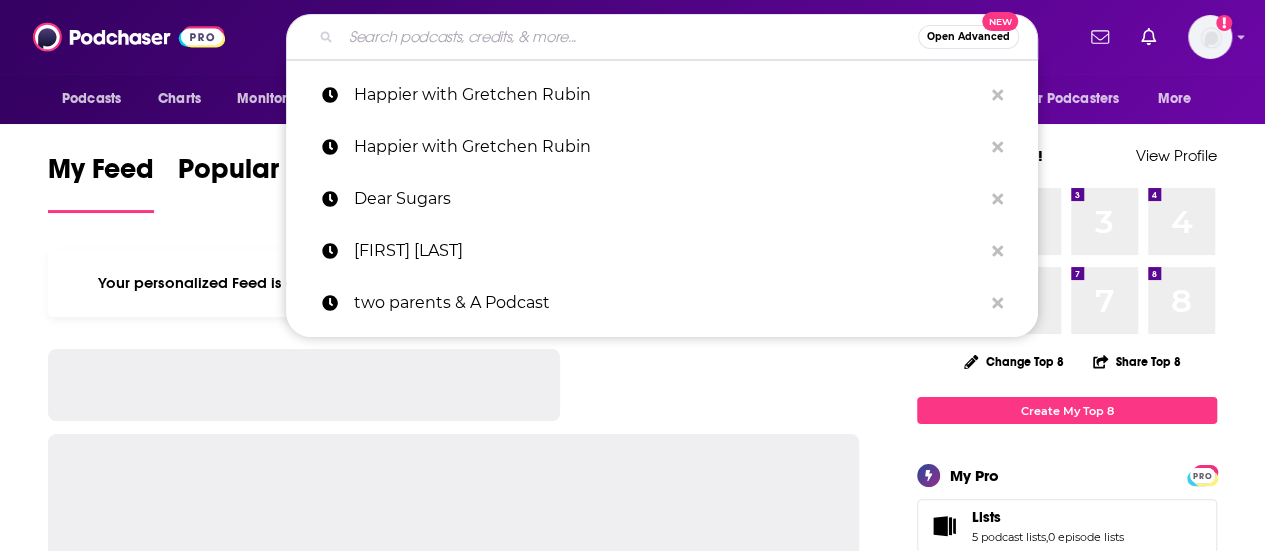 paste on "The Good Life Project" 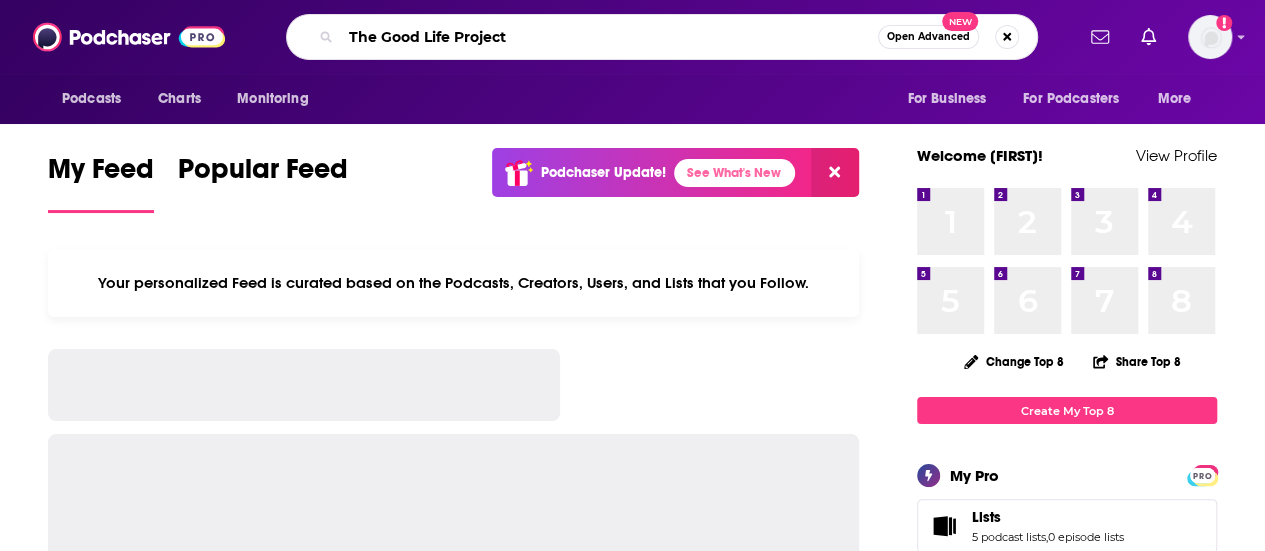 type on "The Good Life Project" 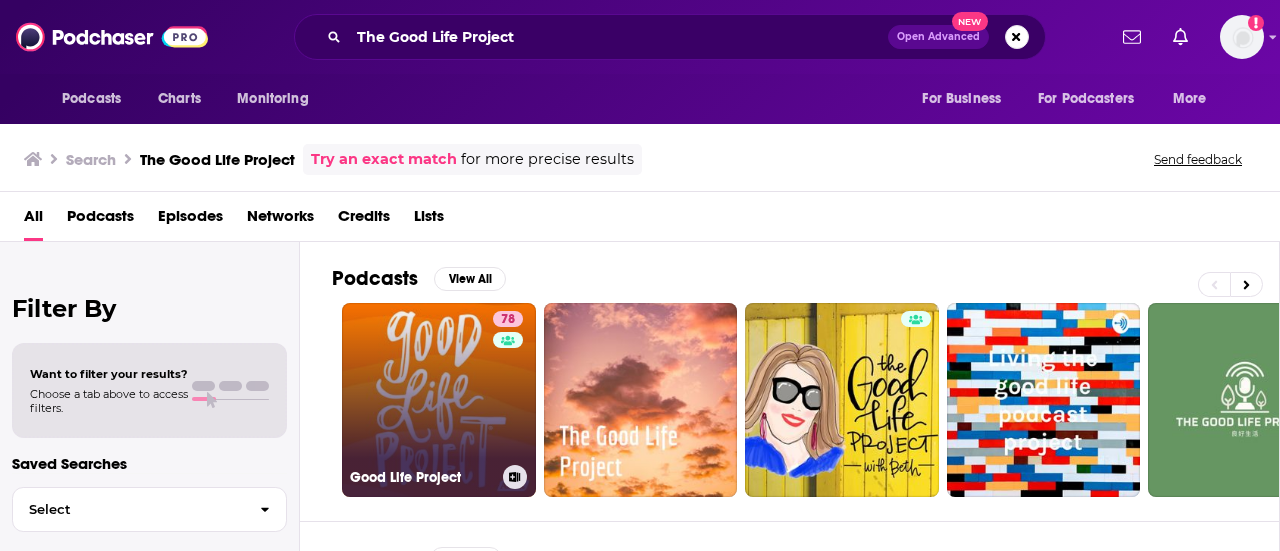 click on "78 Good Life Project" at bounding box center (439, 400) 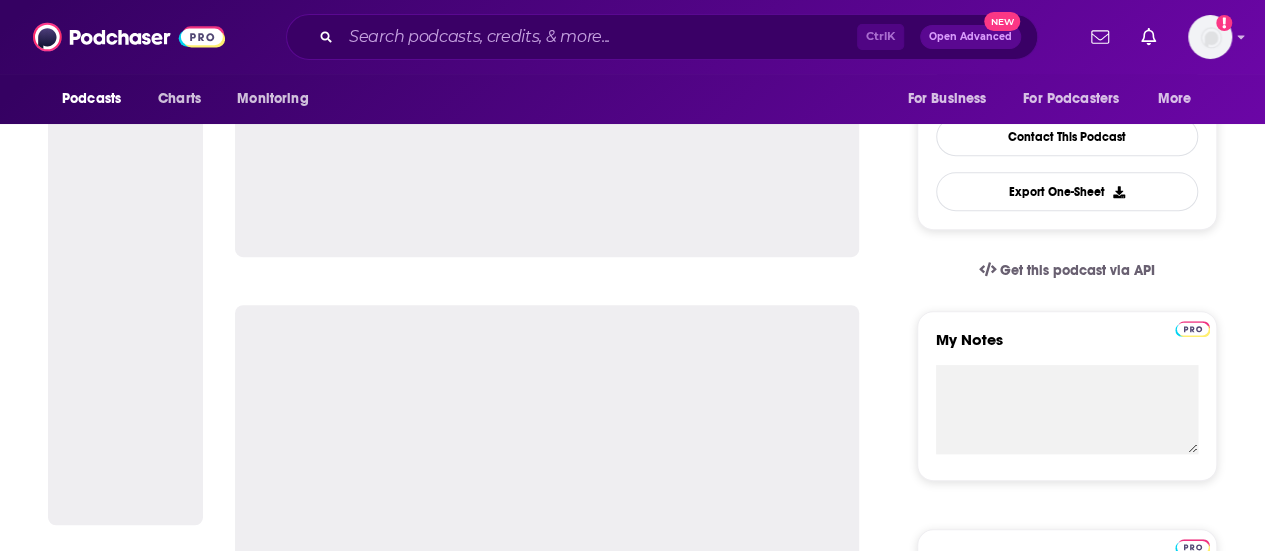 scroll, scrollTop: 100, scrollLeft: 0, axis: vertical 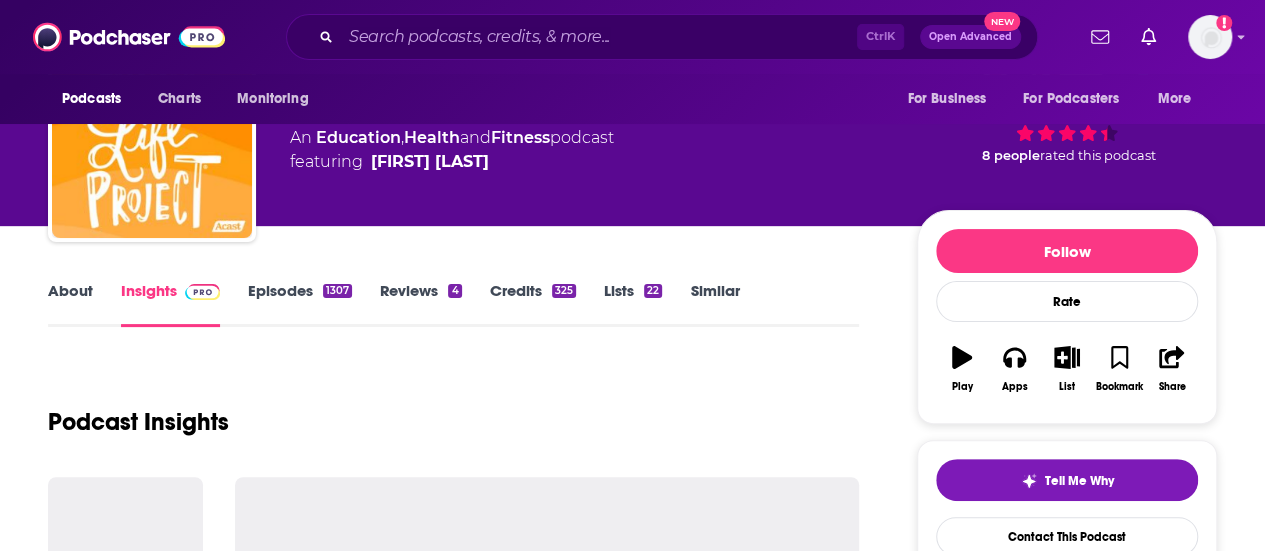 click at bounding box center [202, 292] 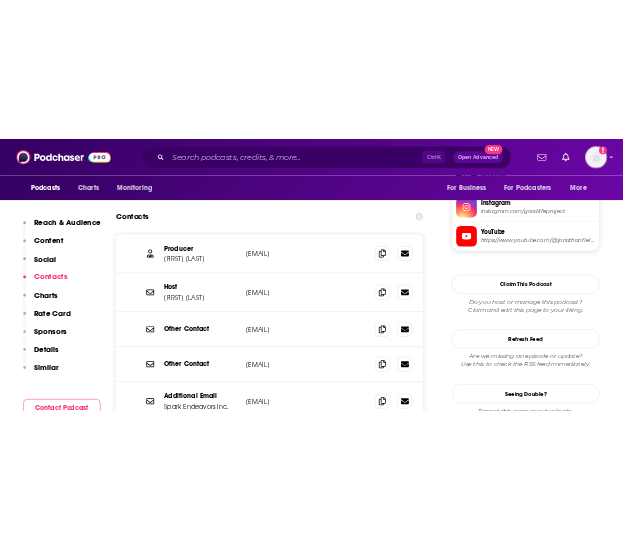 scroll, scrollTop: 2000, scrollLeft: 0, axis: vertical 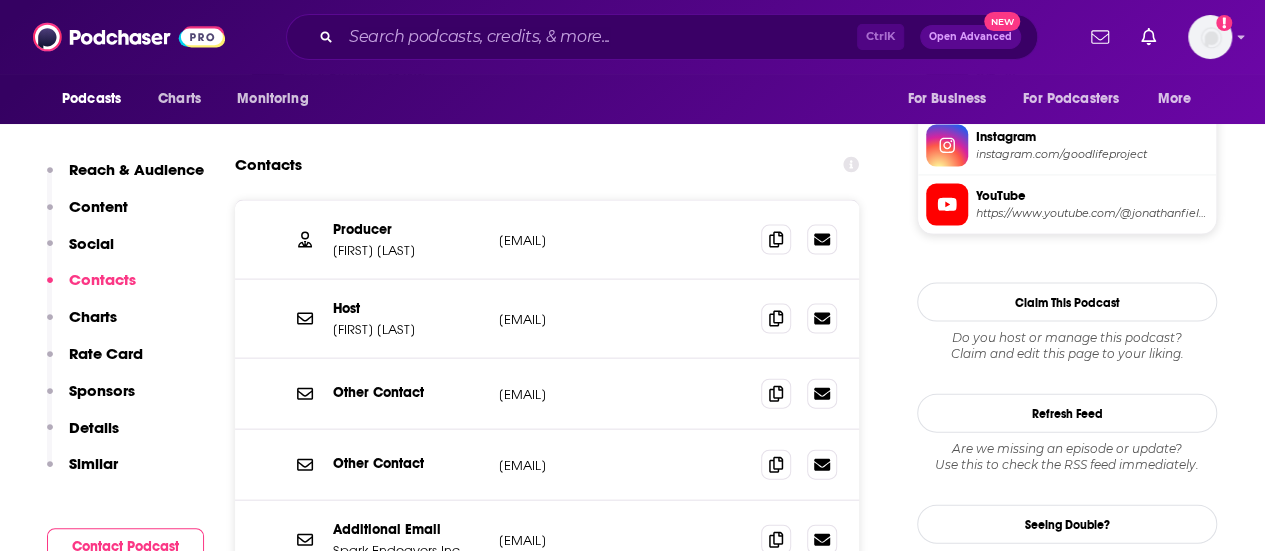 click on "lindsey@goodlifeproject.com" at bounding box center [622, 240] 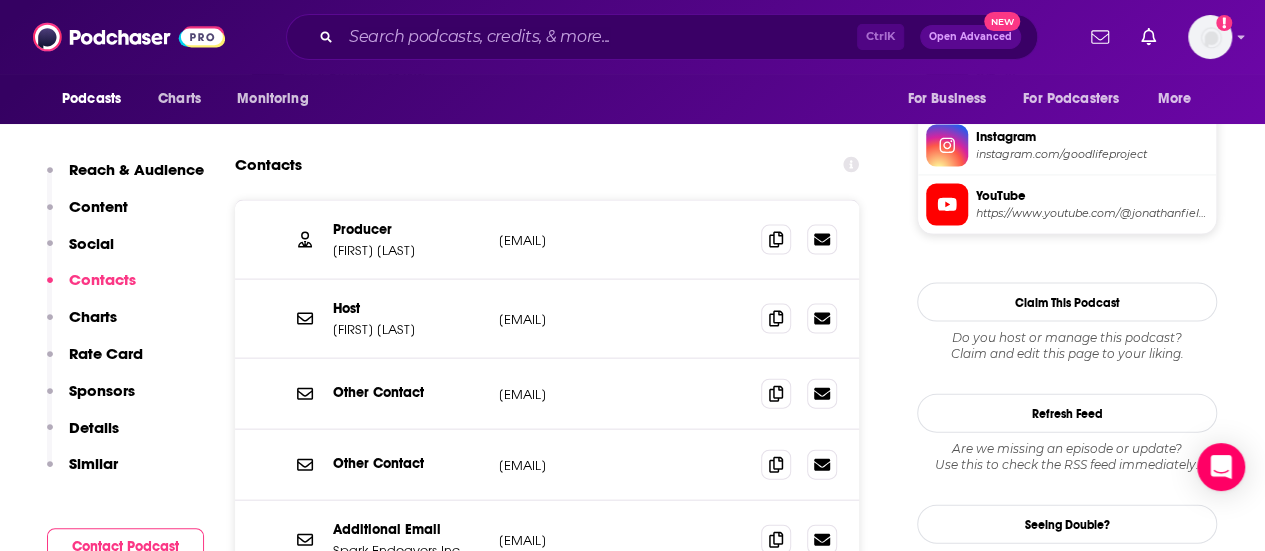 click on "Producer Lindsey Fox lindsey@goodlifeproject.com lindsey@goodlifeproject.com" at bounding box center (547, 240) 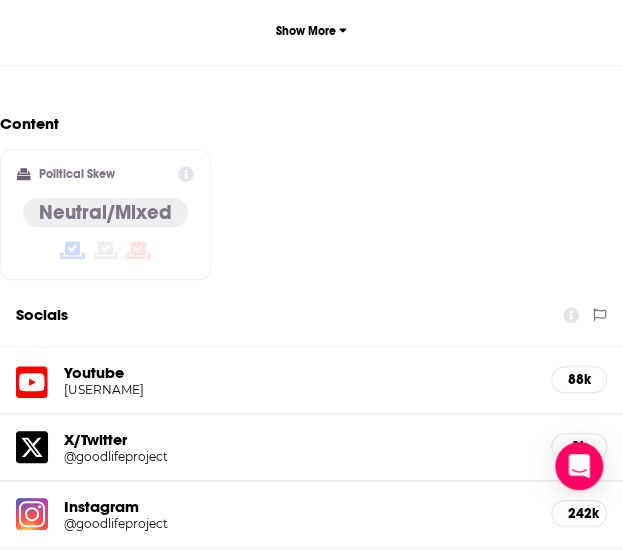 scroll, scrollTop: 0, scrollLeft: 0, axis: both 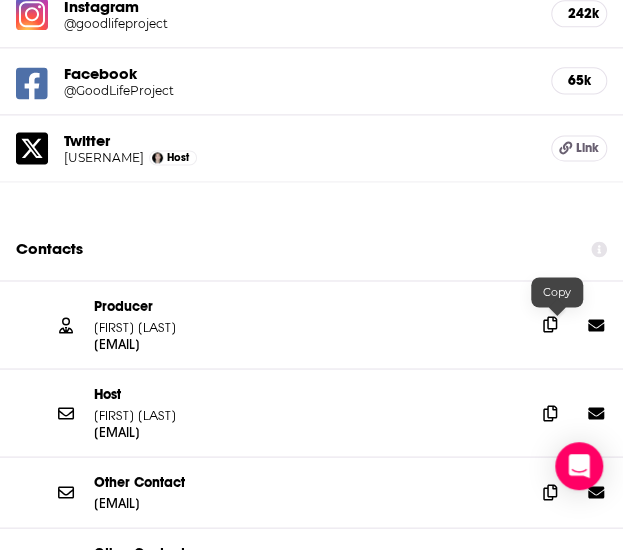 click 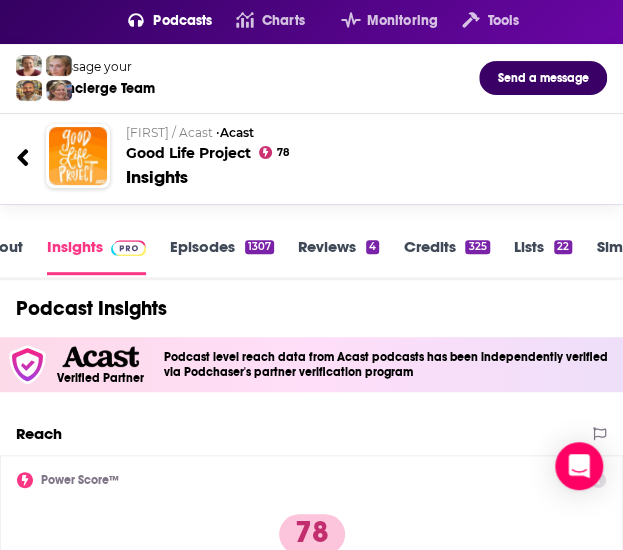 scroll, scrollTop: 0, scrollLeft: 0, axis: both 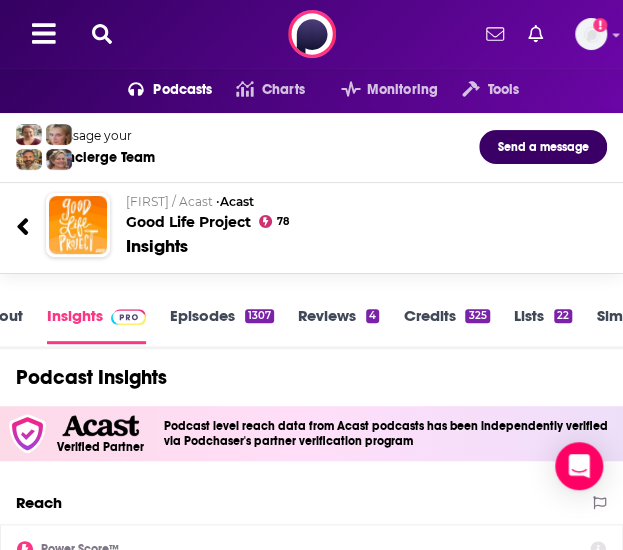 click at bounding box center [102, 34] 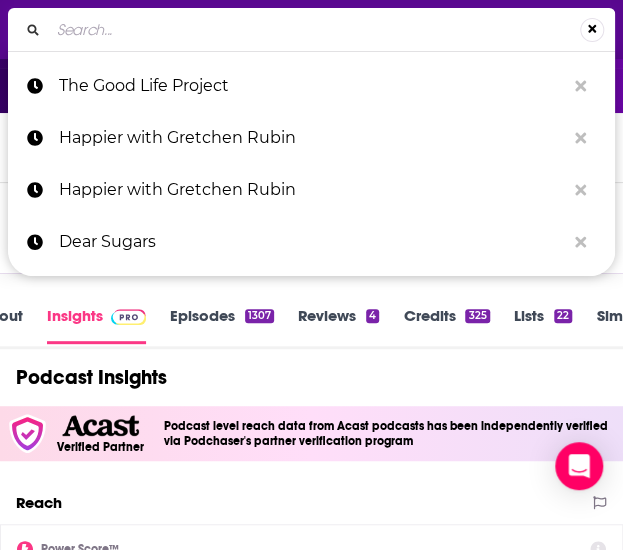 type on "The Feel Good Podcast" 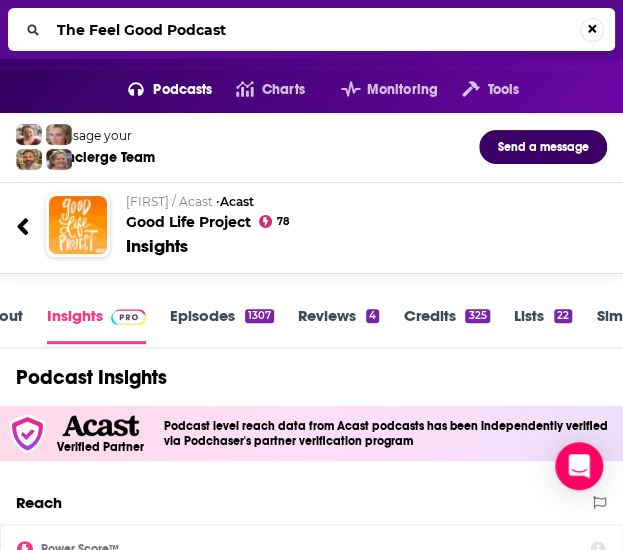 click on "The Feel Good Podcast" at bounding box center [314, 30] 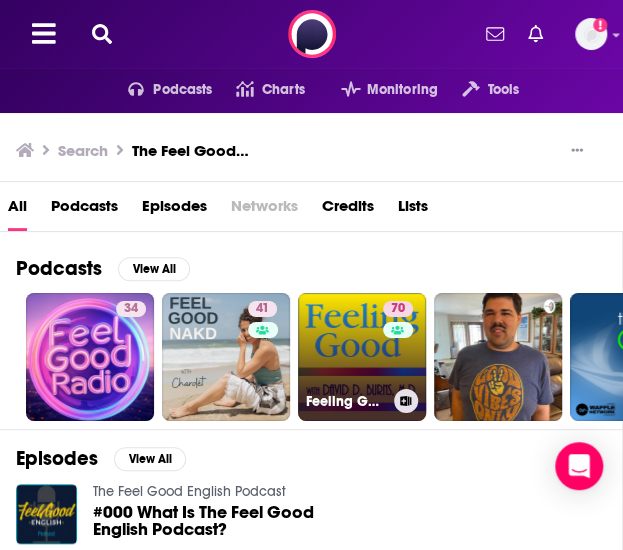 click on "70 Feeling Good Podcast | TEAM-CBT - The New Mood Therapy" at bounding box center [362, 357] 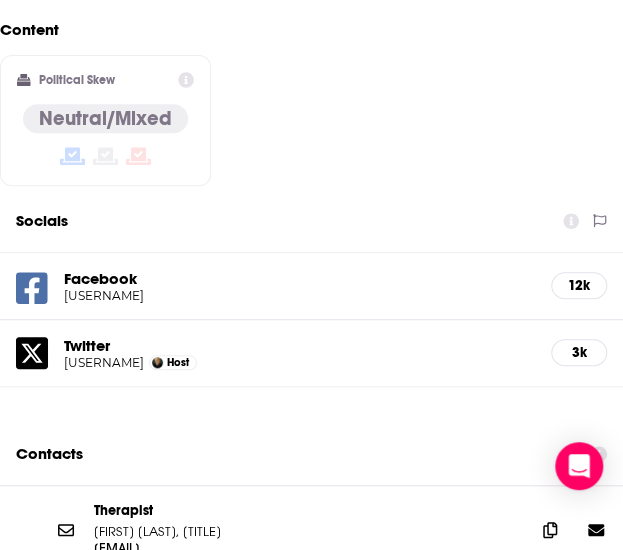 scroll, scrollTop: 2300, scrollLeft: 0, axis: vertical 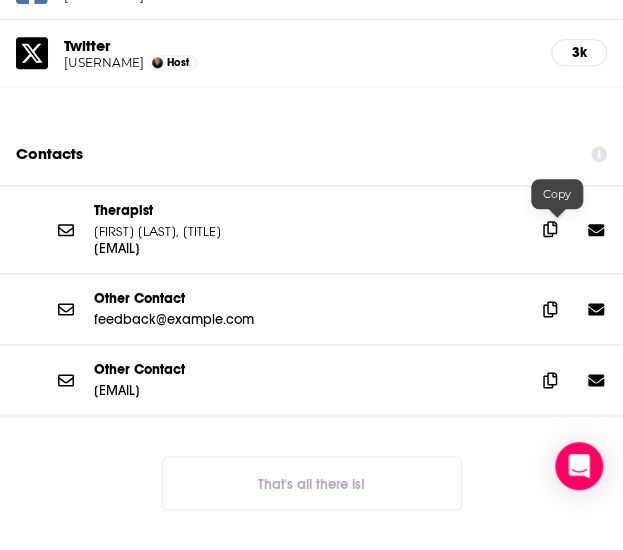 click 